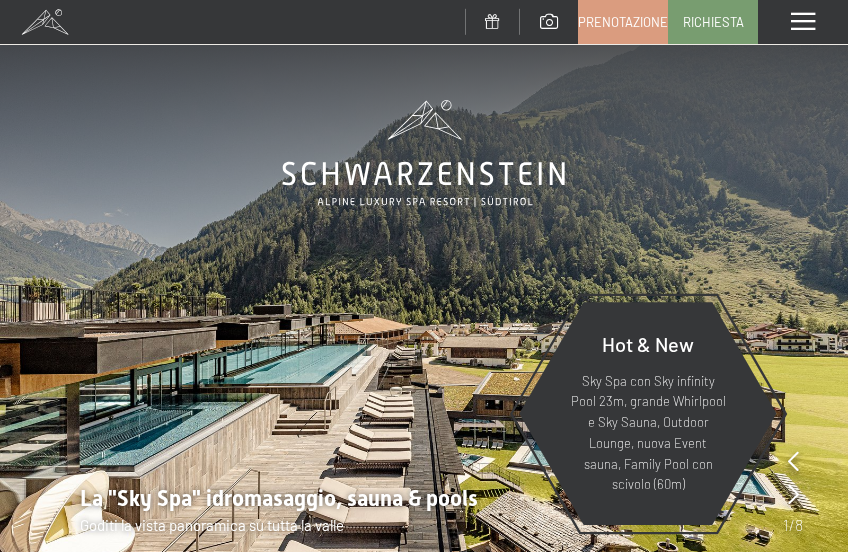 scroll, scrollTop: 0, scrollLeft: 0, axis: both 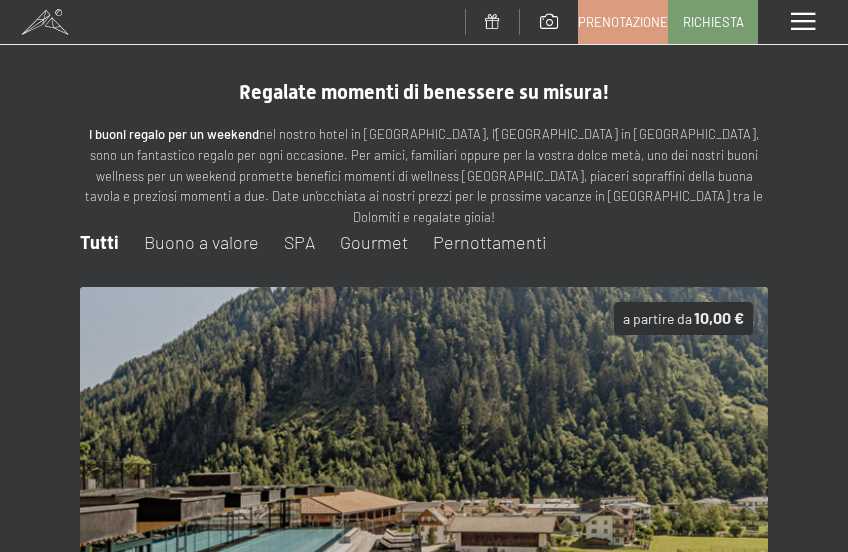 click on "Pernottamenti" at bounding box center [490, 242] 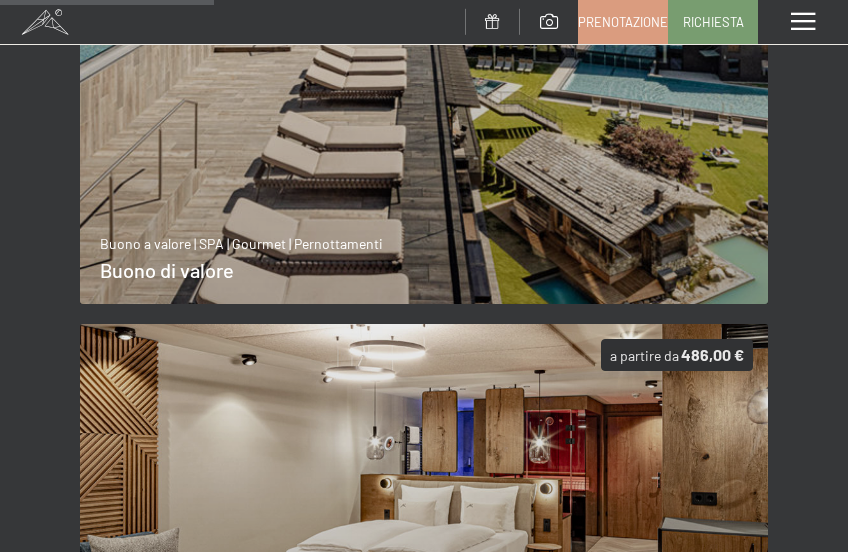 scroll, scrollTop: 700, scrollLeft: 0, axis: vertical 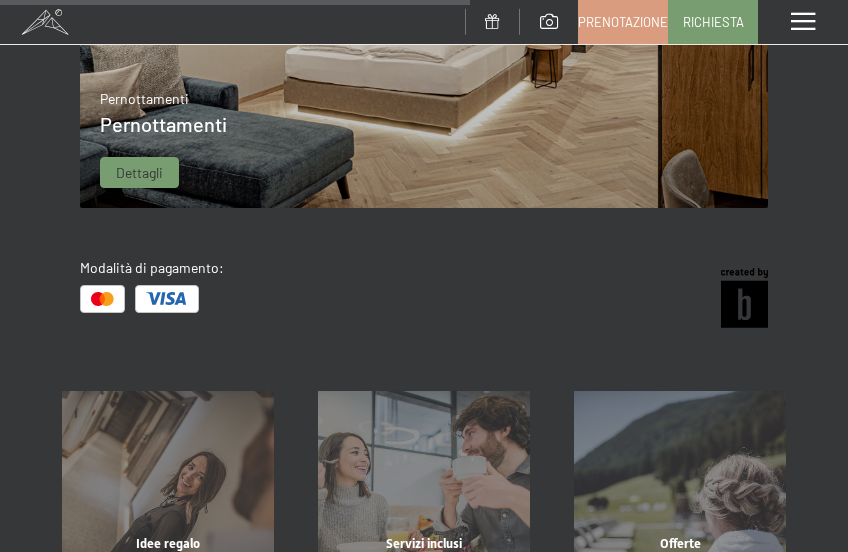 click at bounding box center (424, 16) 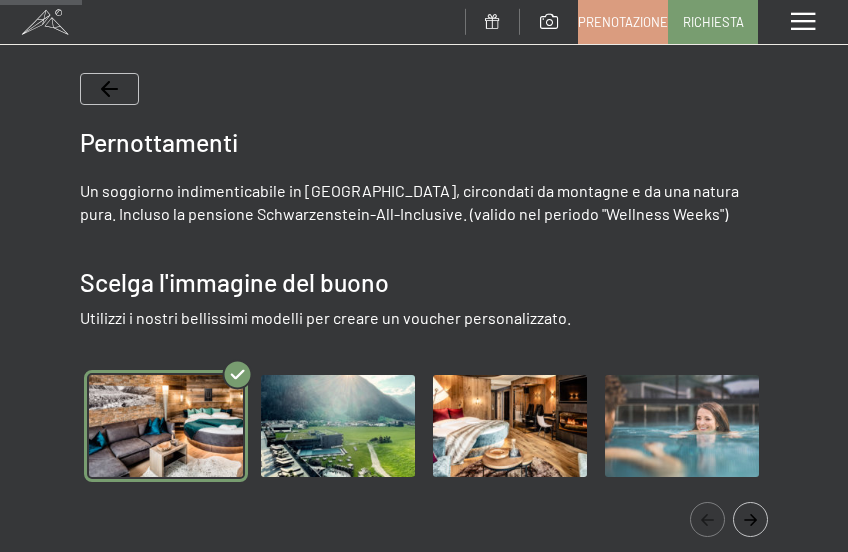 scroll, scrollTop: 328, scrollLeft: 0, axis: vertical 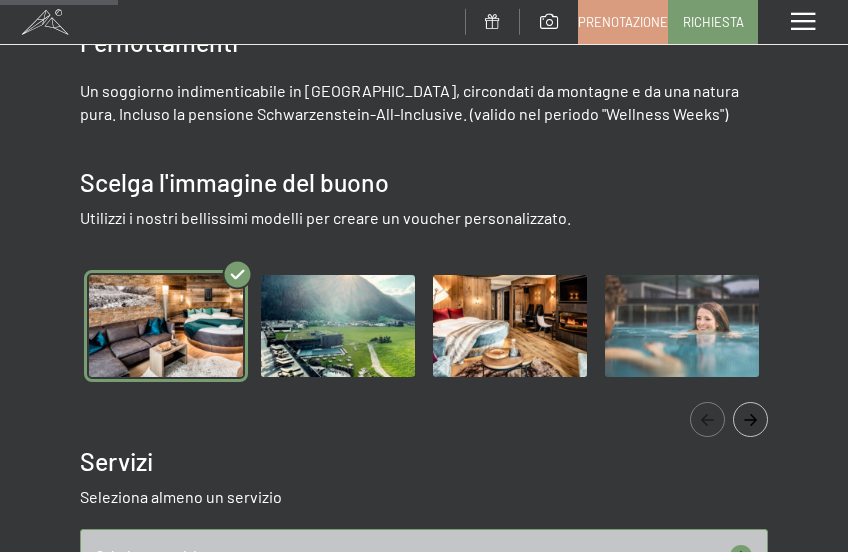 click at bounding box center [510, 326] 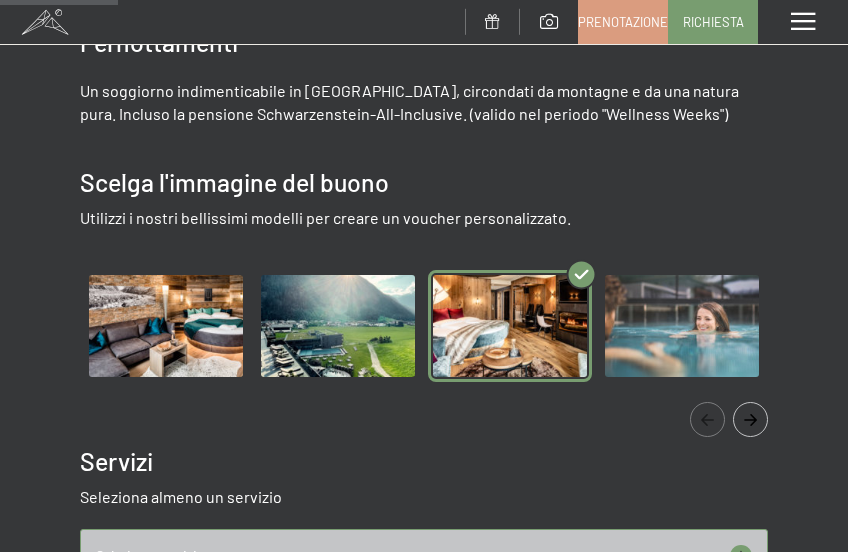 click at bounding box center (682, 326) 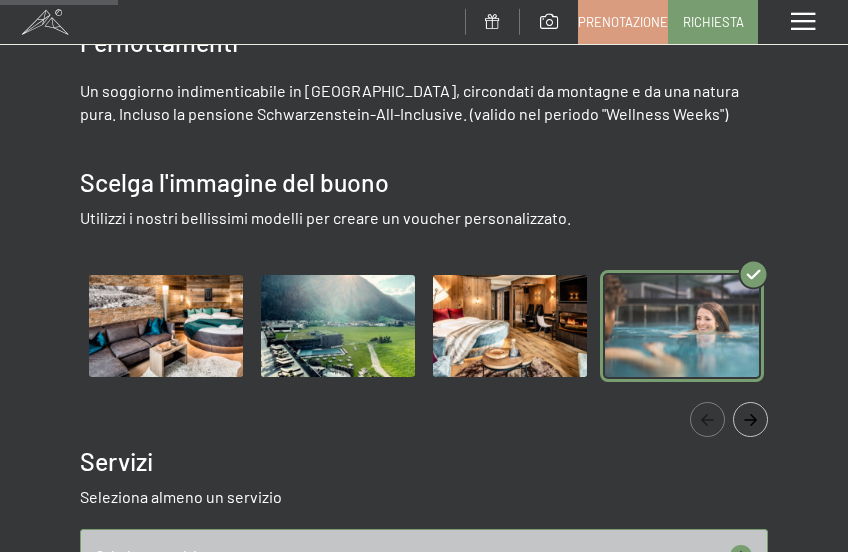 drag, startPoint x: 285, startPoint y: 326, endPoint x: 234, endPoint y: 330, distance: 51.156624 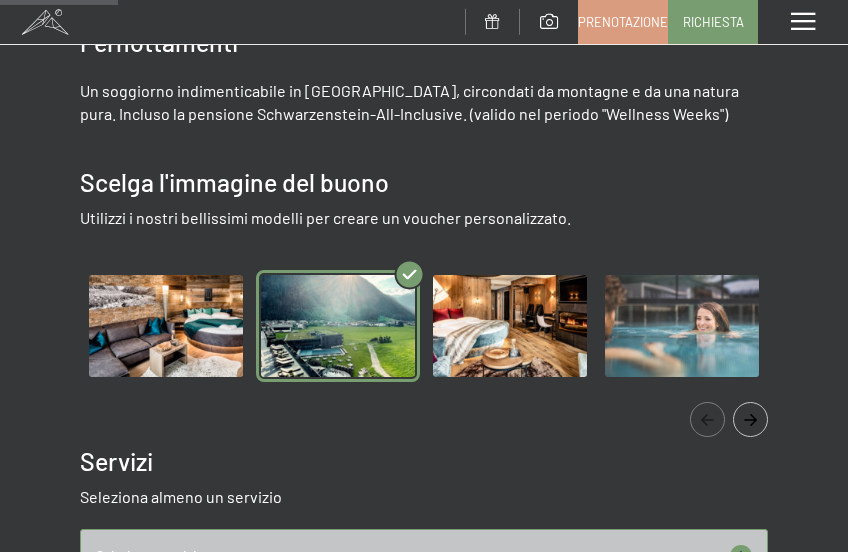 click at bounding box center [166, 326] 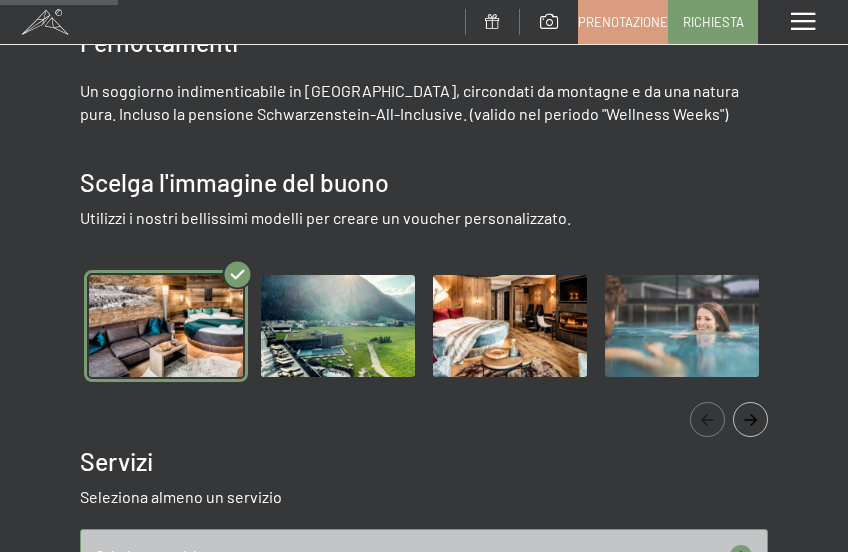 click at bounding box center (338, 326) 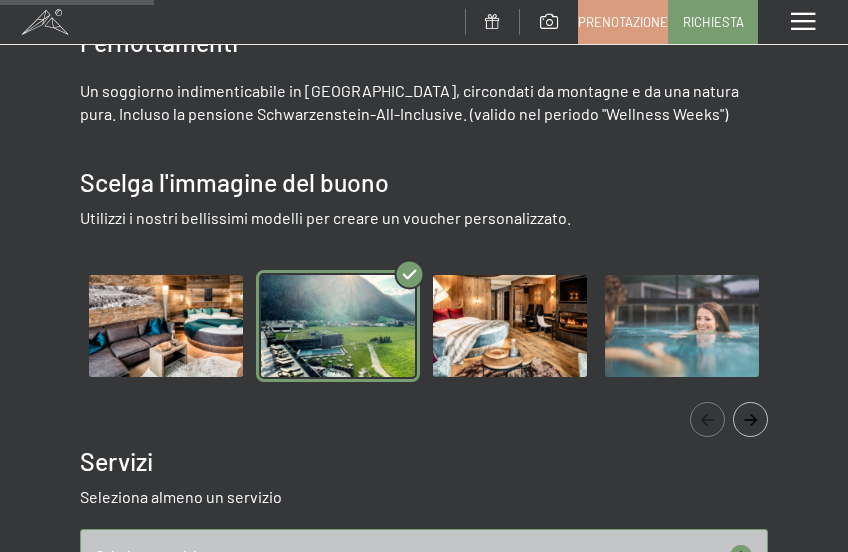 scroll, scrollTop: 428, scrollLeft: 0, axis: vertical 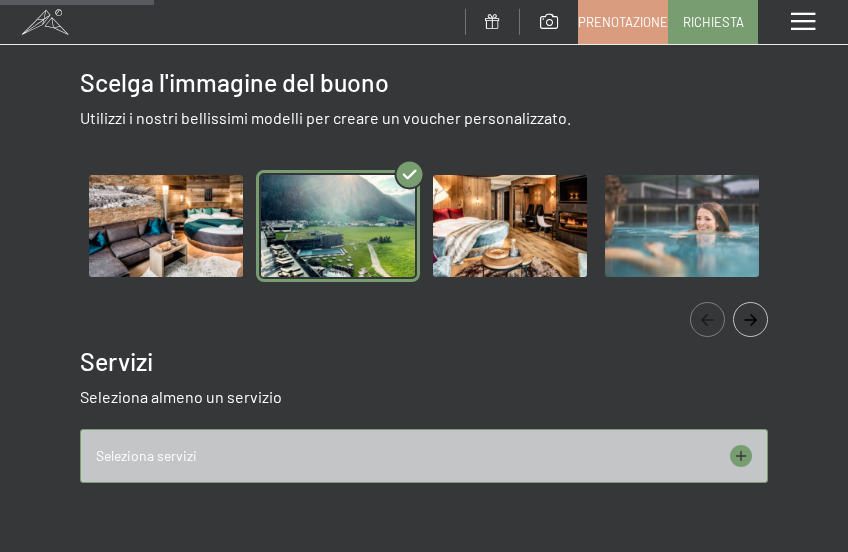 click 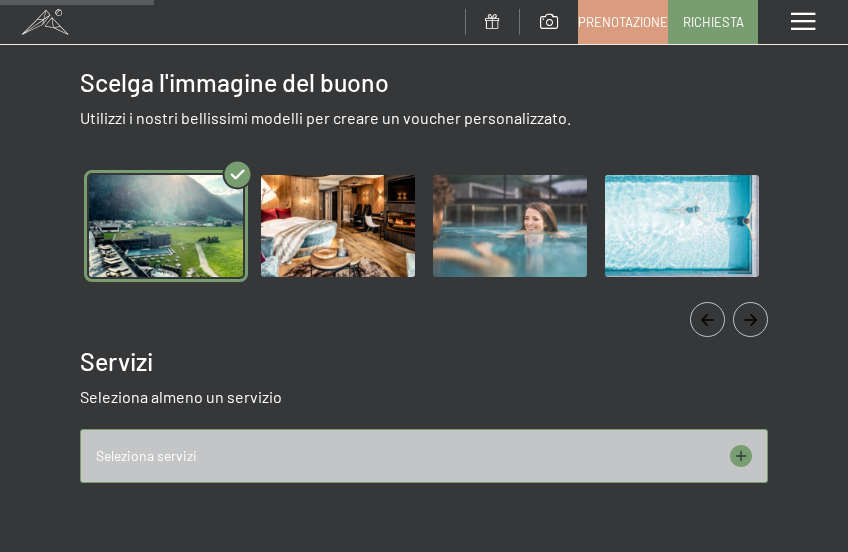 click 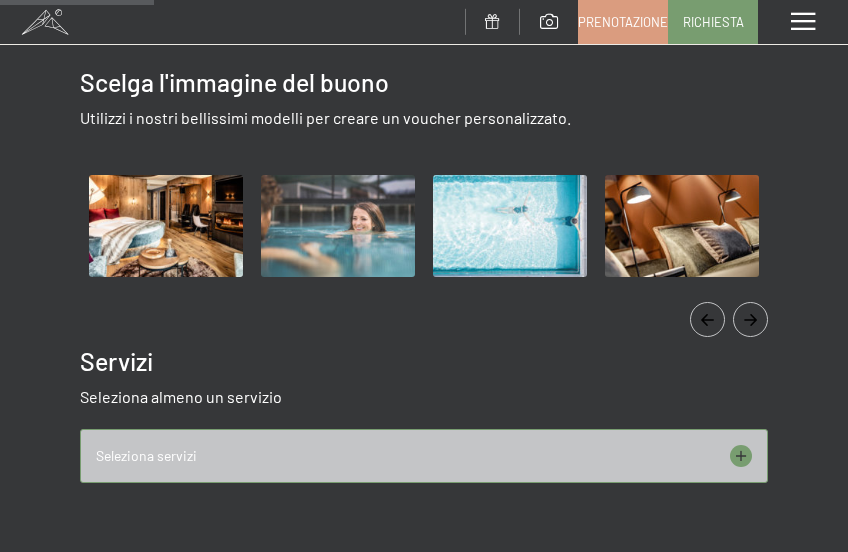 click 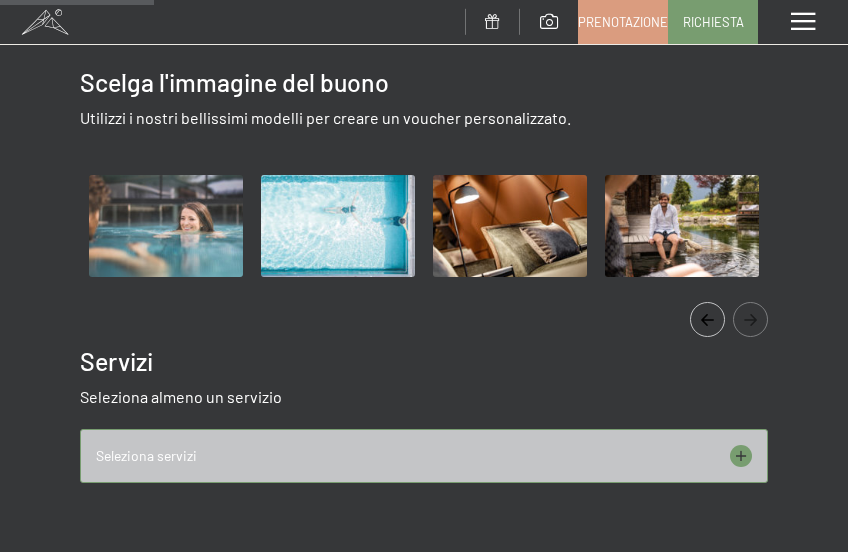 click 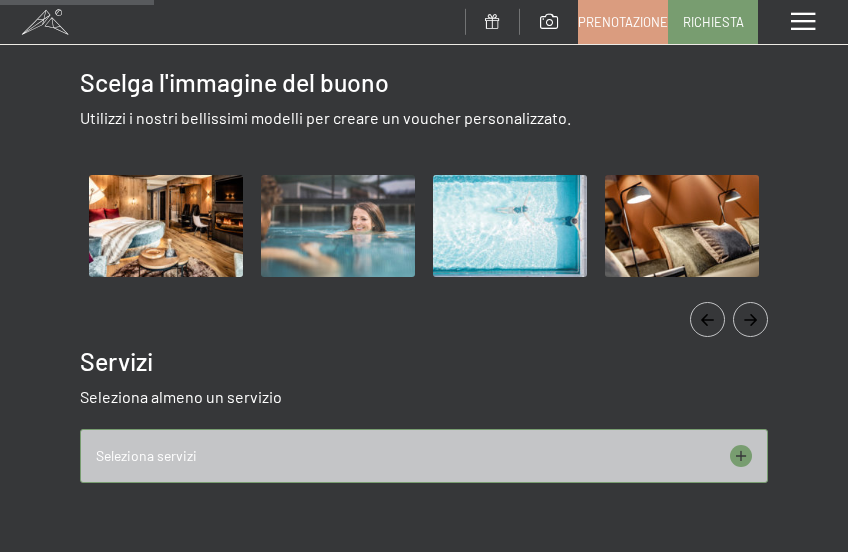 click 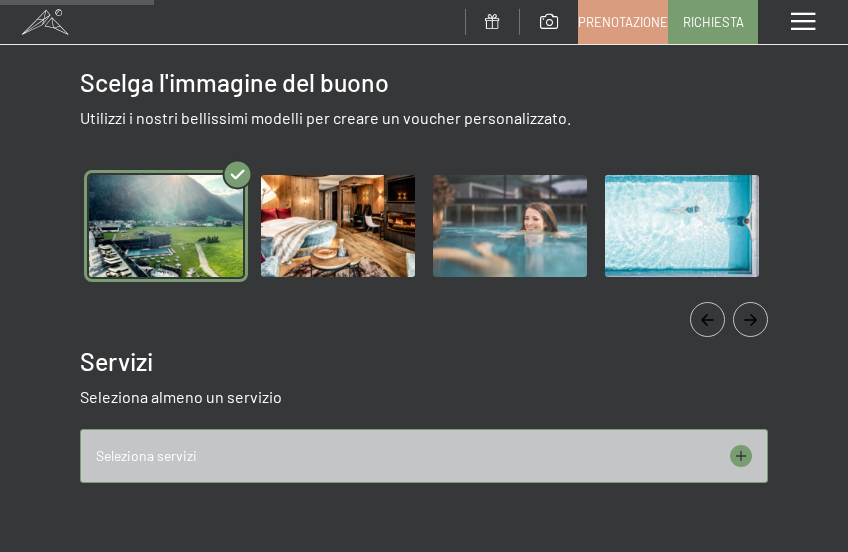 click 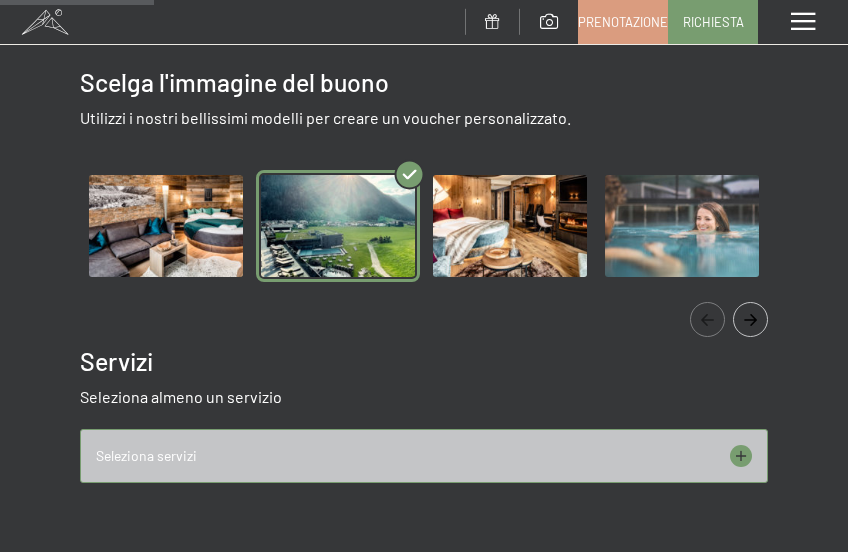 click 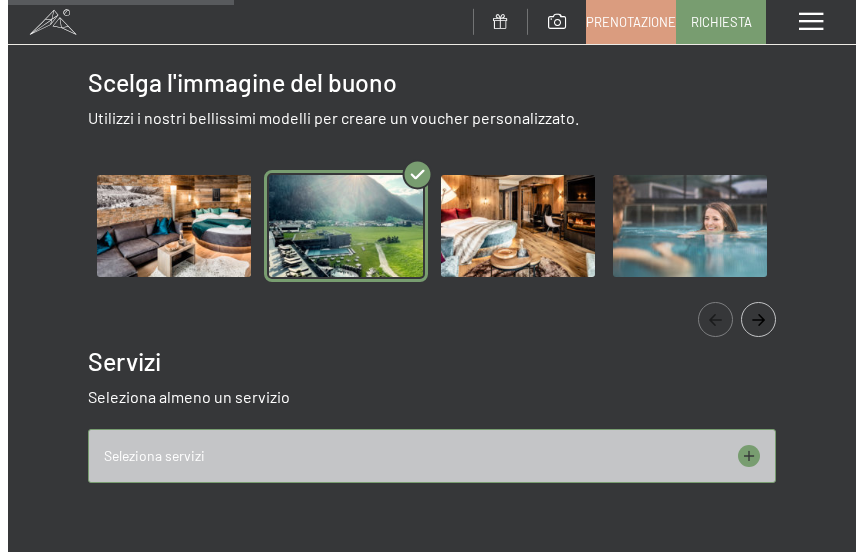 scroll, scrollTop: 628, scrollLeft: 0, axis: vertical 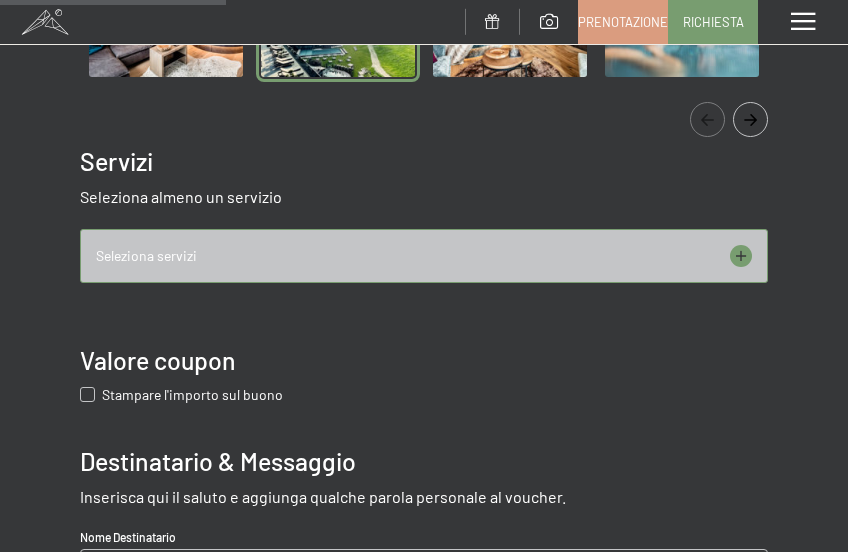click 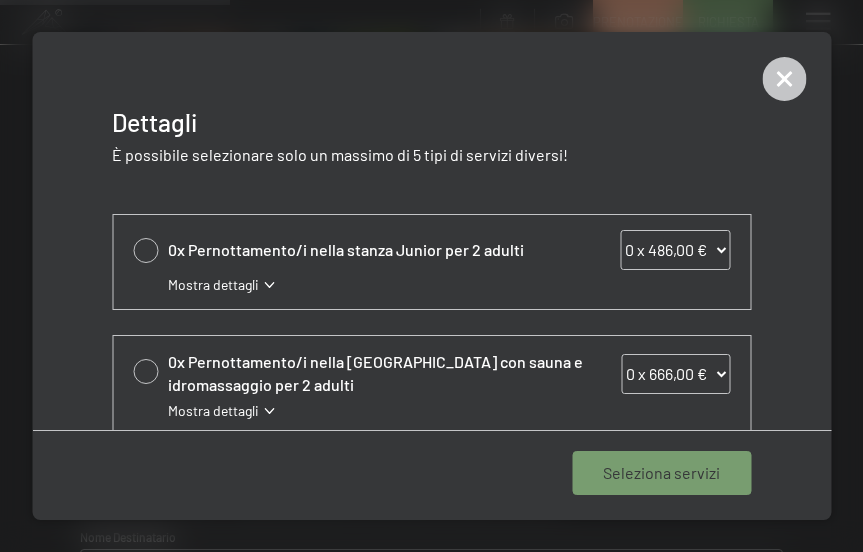 scroll, scrollTop: 758, scrollLeft: 0, axis: vertical 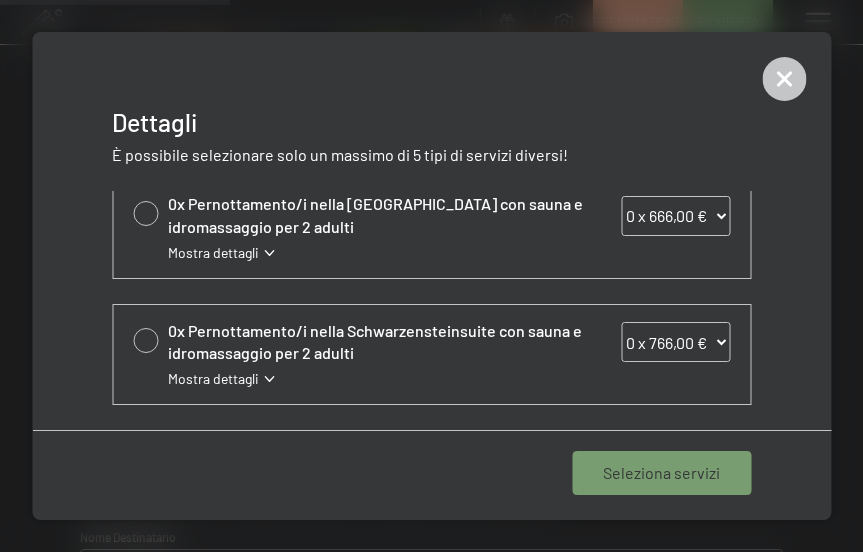 click on "Mostra dettagli" at bounding box center (213, 379) 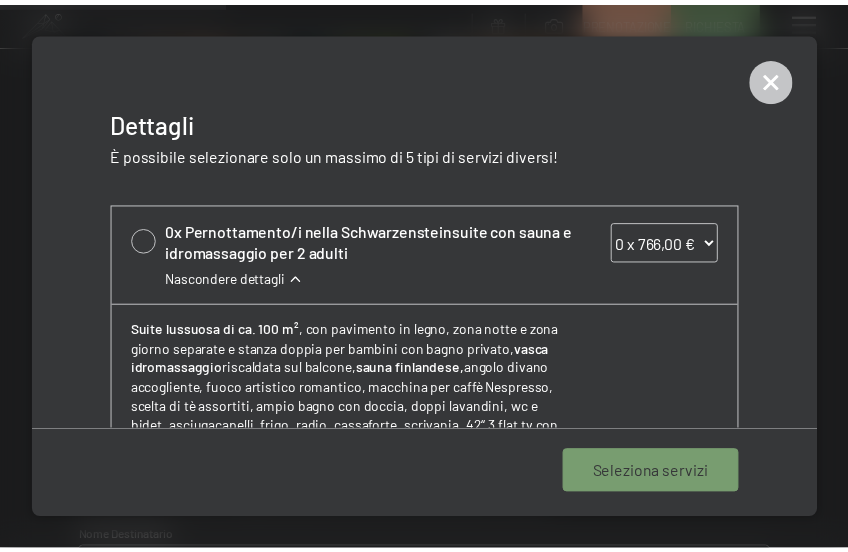 scroll, scrollTop: 758, scrollLeft: 0, axis: vertical 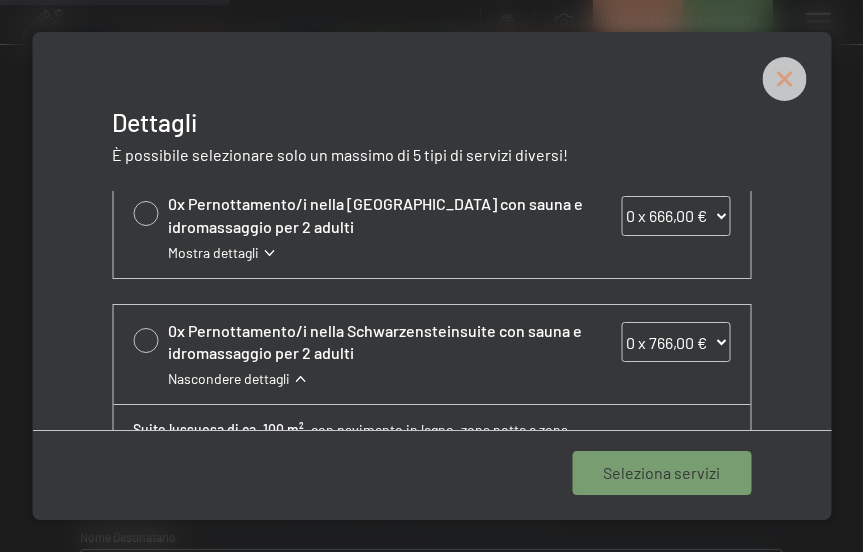 click 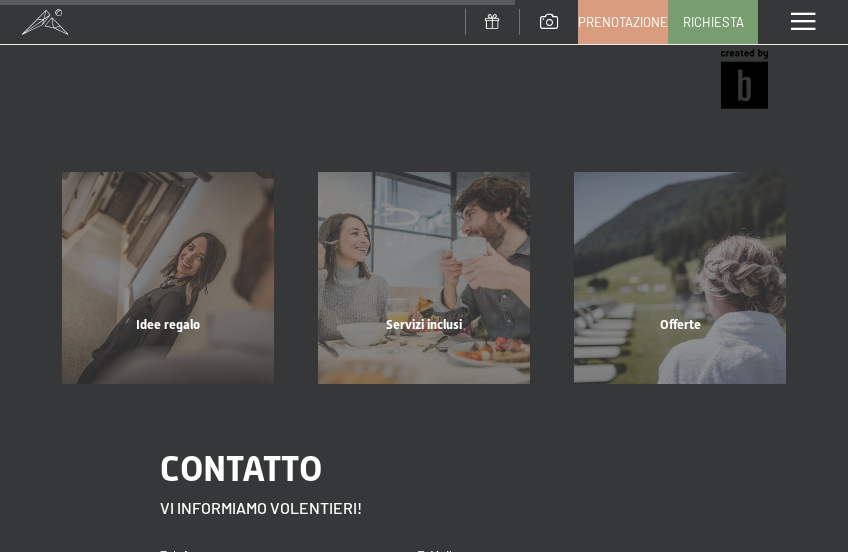 scroll, scrollTop: 1428, scrollLeft: 0, axis: vertical 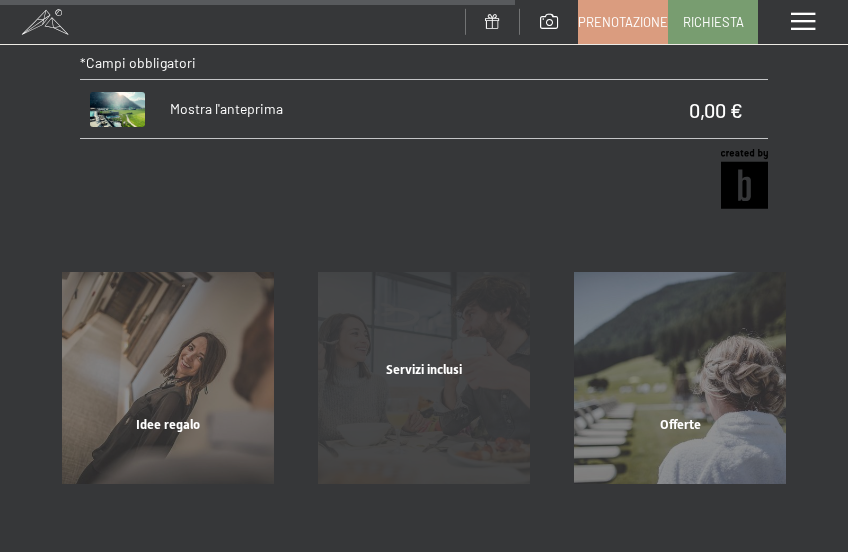 click on "Servizi inclusi" at bounding box center (424, 395) 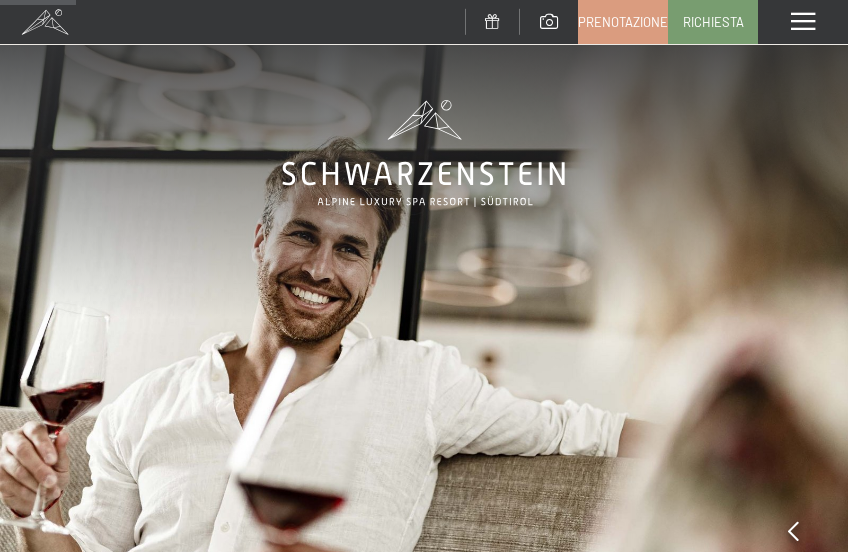 scroll, scrollTop: 500, scrollLeft: 0, axis: vertical 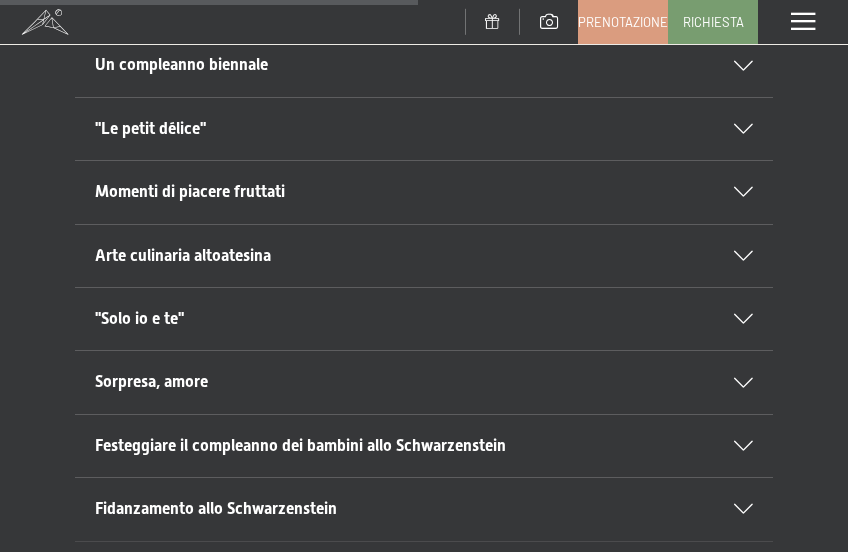 click on ""Solo io e te"" at bounding box center [404, 319] 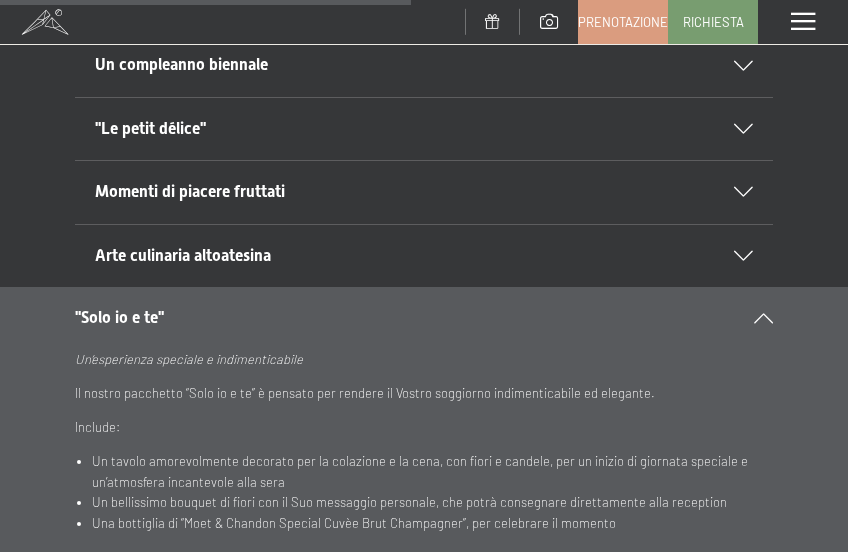 scroll, scrollTop: 1200, scrollLeft: 0, axis: vertical 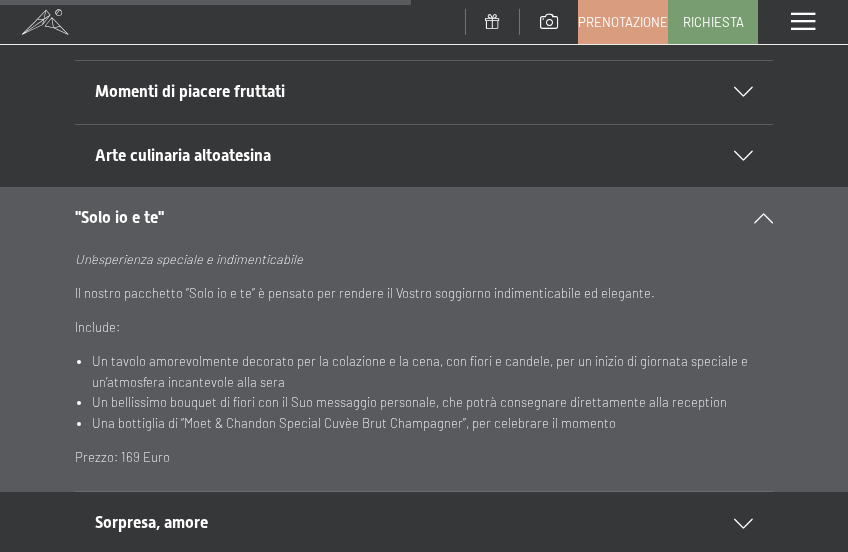 click on ""Solo io e te"" at bounding box center (424, 218) 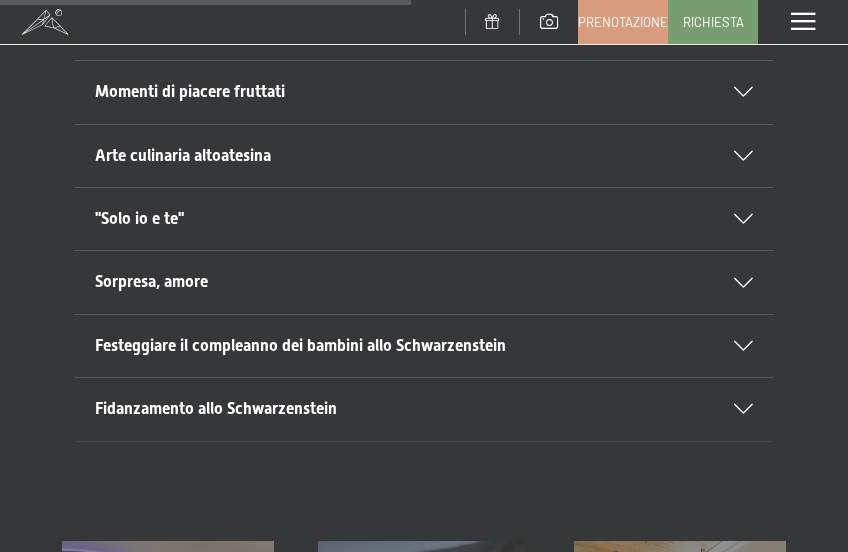 click on "Sorpresa, amore" at bounding box center [424, 282] 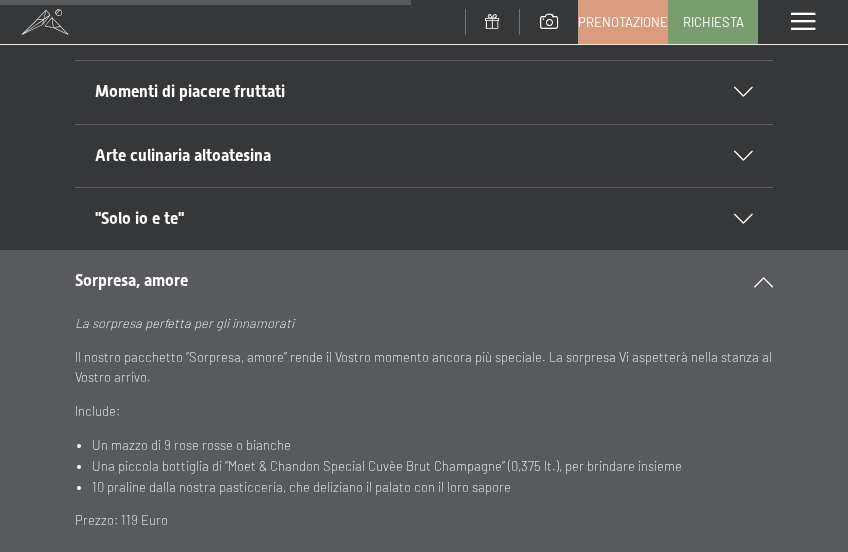 click at bounding box center [743, 219] 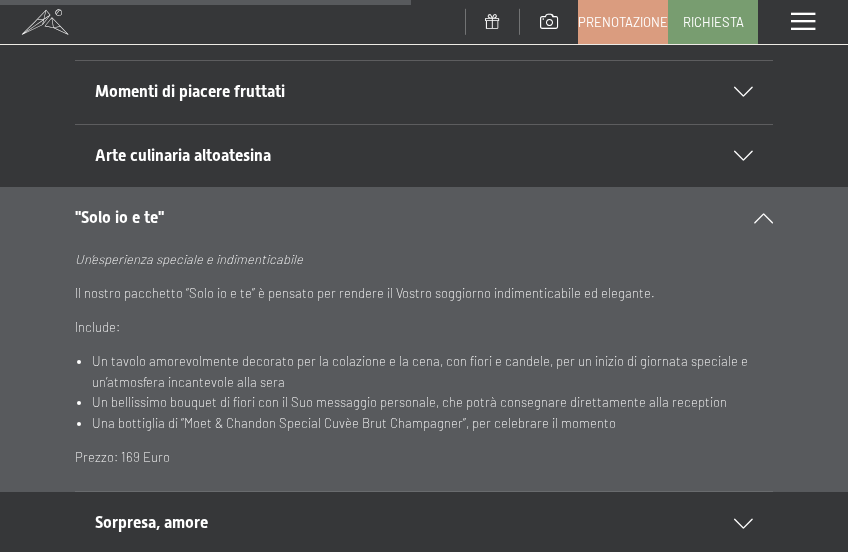 drag, startPoint x: 752, startPoint y: 239, endPoint x: 717, endPoint y: 254, distance: 38.078865 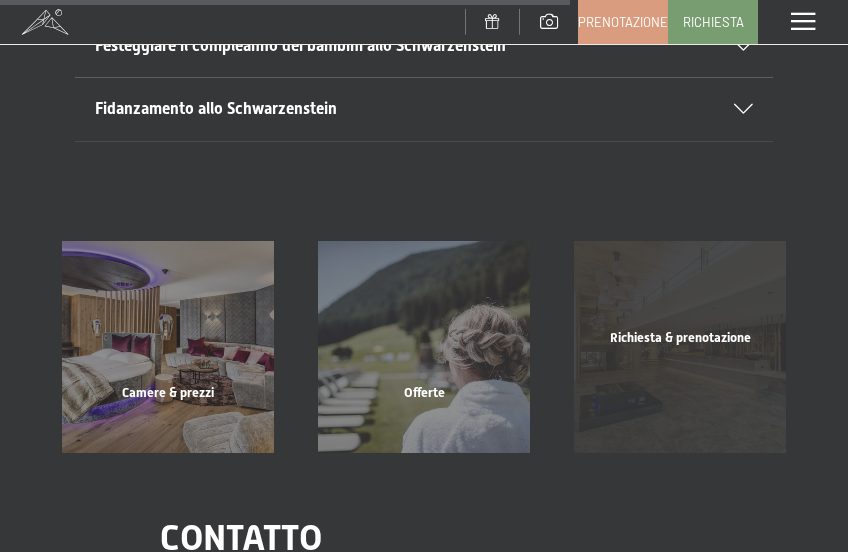 scroll, scrollTop: 1700, scrollLeft: 0, axis: vertical 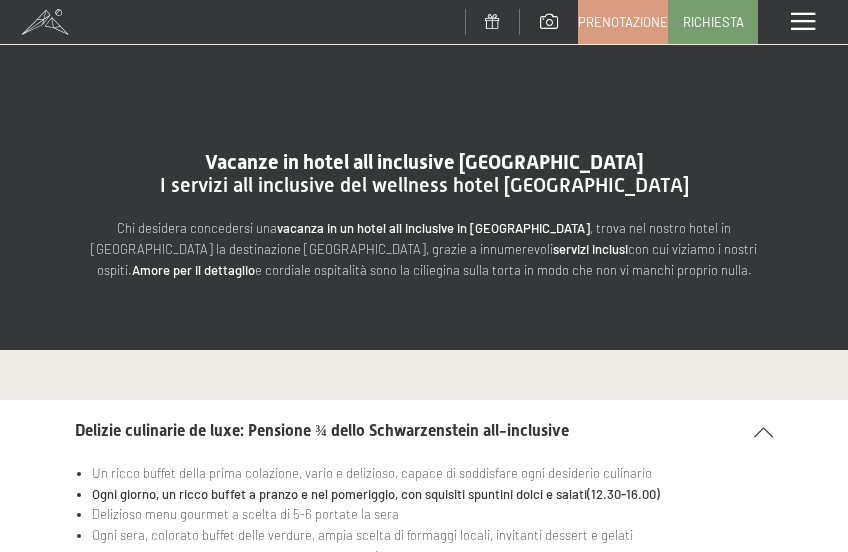 click at bounding box center (492, 22) 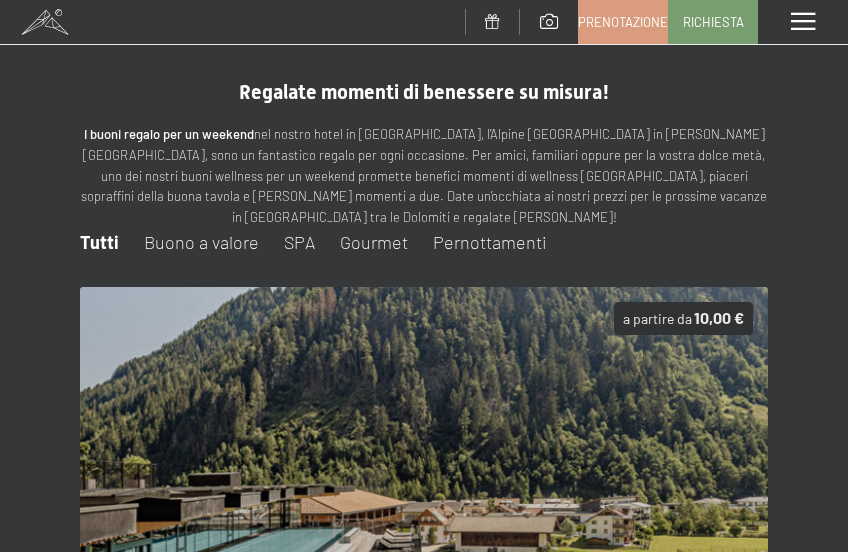 scroll, scrollTop: 0, scrollLeft: 0, axis: both 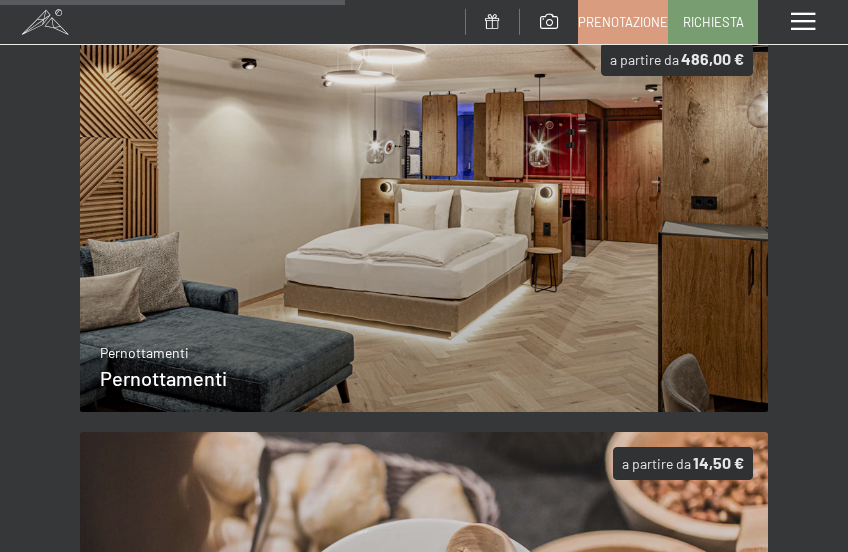 click at bounding box center [424, 220] 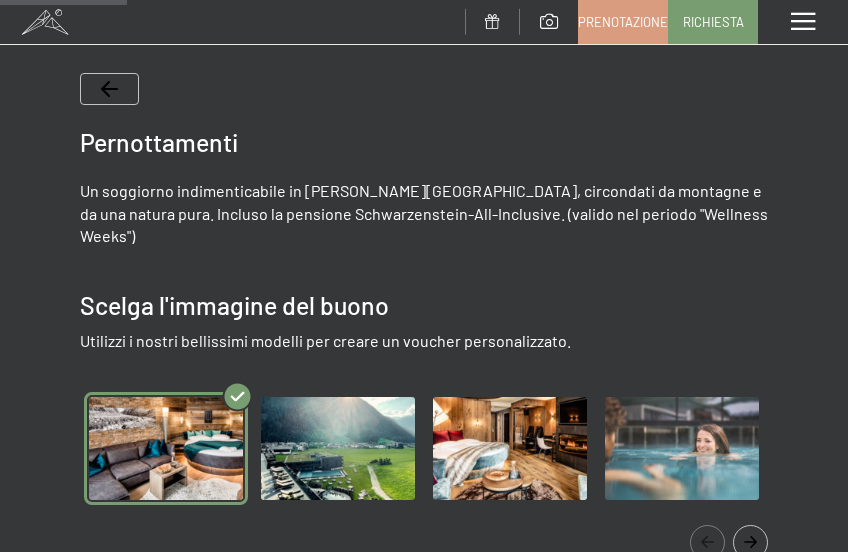 scroll, scrollTop: 328, scrollLeft: 0, axis: vertical 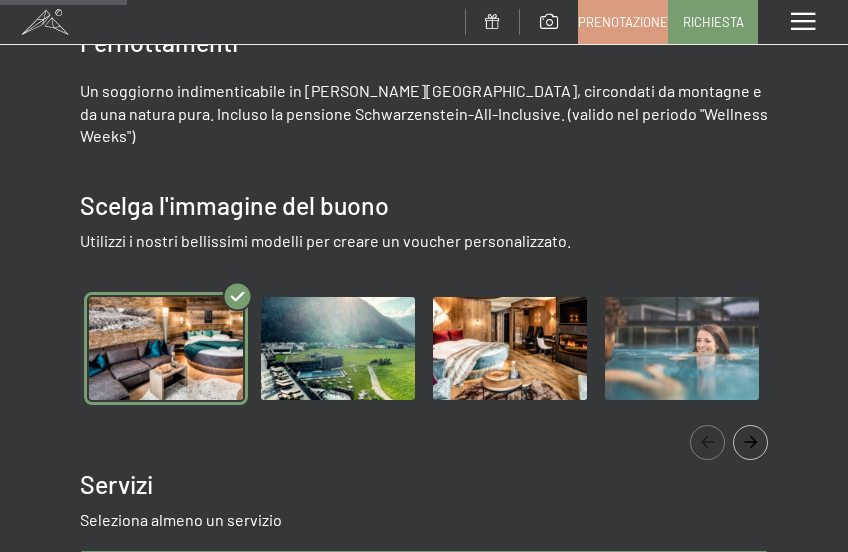 click at bounding box center [338, 348] 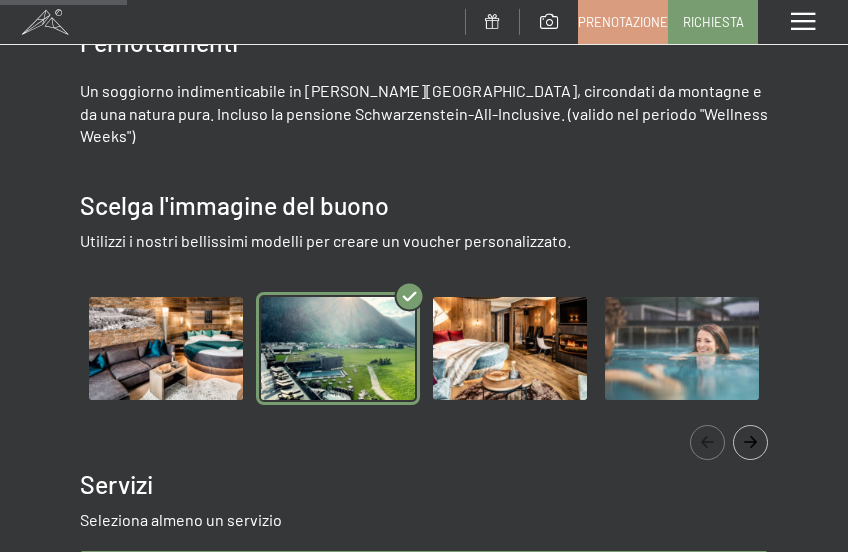 click at bounding box center (510, 348) 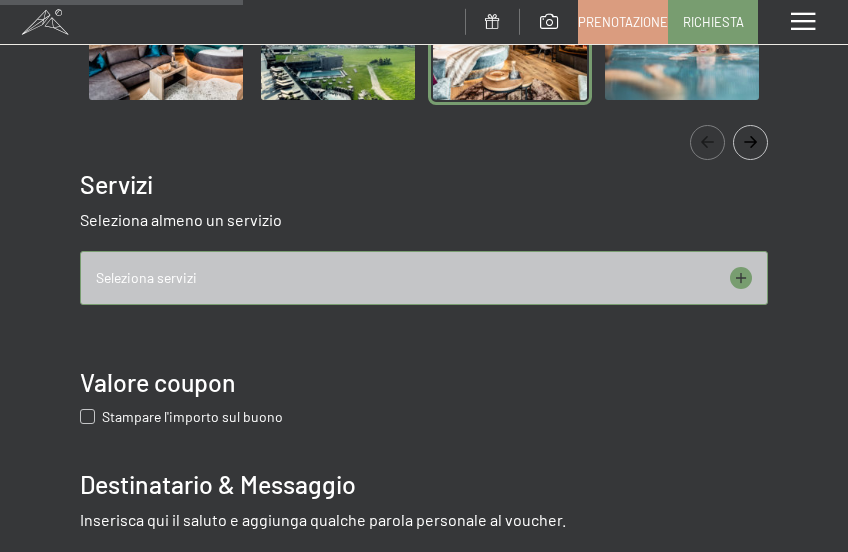 scroll, scrollTop: 728, scrollLeft: 0, axis: vertical 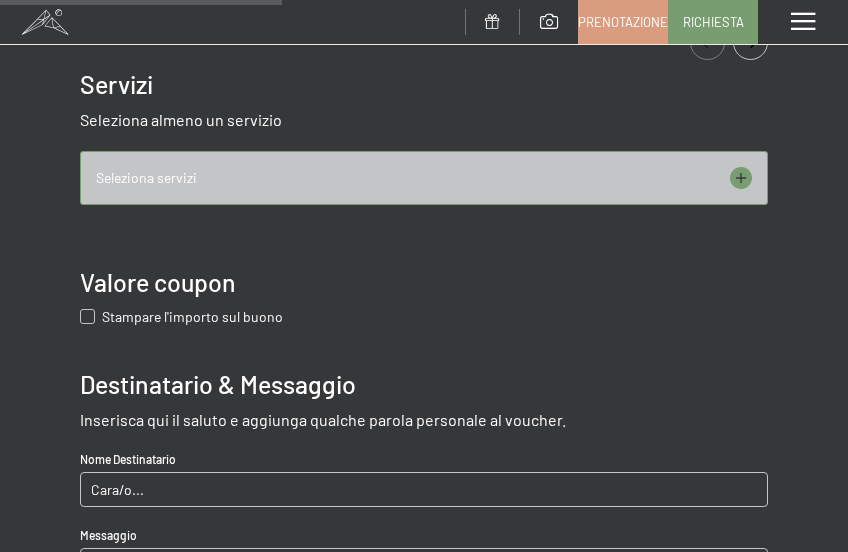 click on "Seleziona servizi" at bounding box center (424, 178) 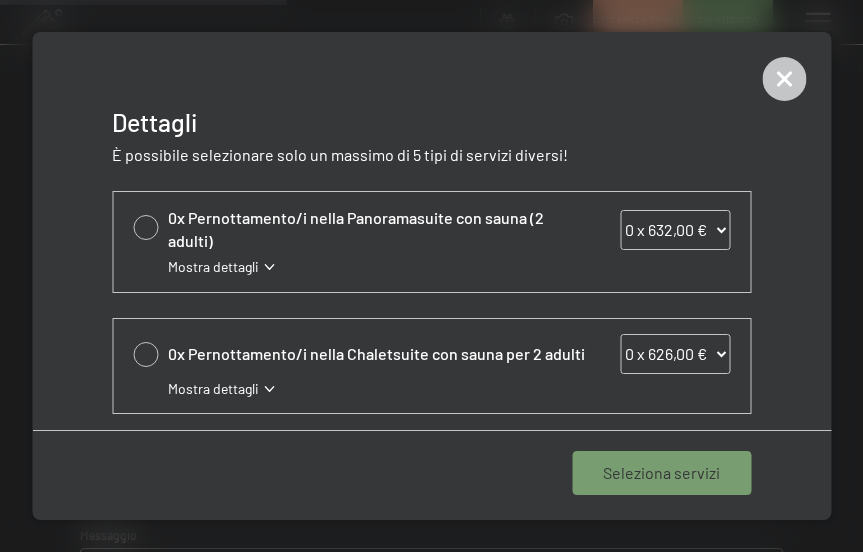click on "0 x 632,00 € 1 x 632,00 € 2 x 632,00 € 3 x 632,00 € 4 x 632,00 € 5 x 632,00 € 6 x 632,00 € 7 x 632,00 € 8 x 632,00 € 9 x 632,00 € 10 x 632,00 €" at bounding box center [675, 230] 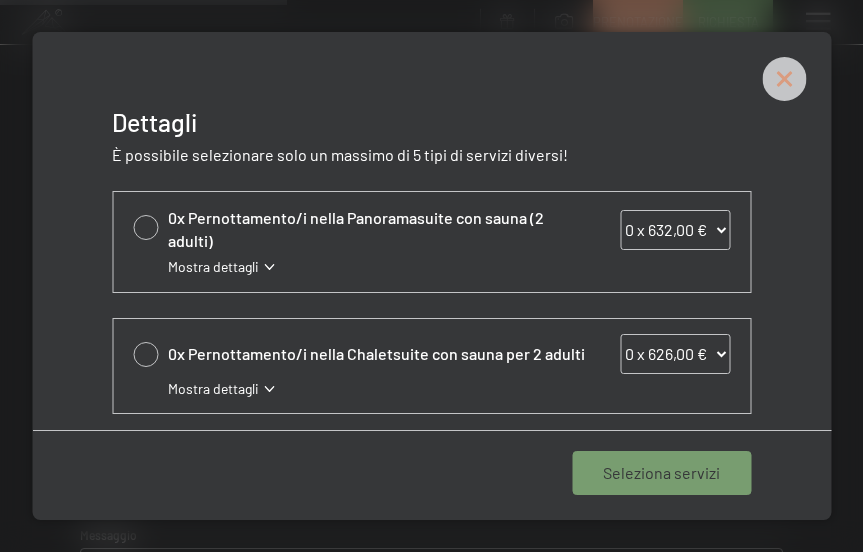 click 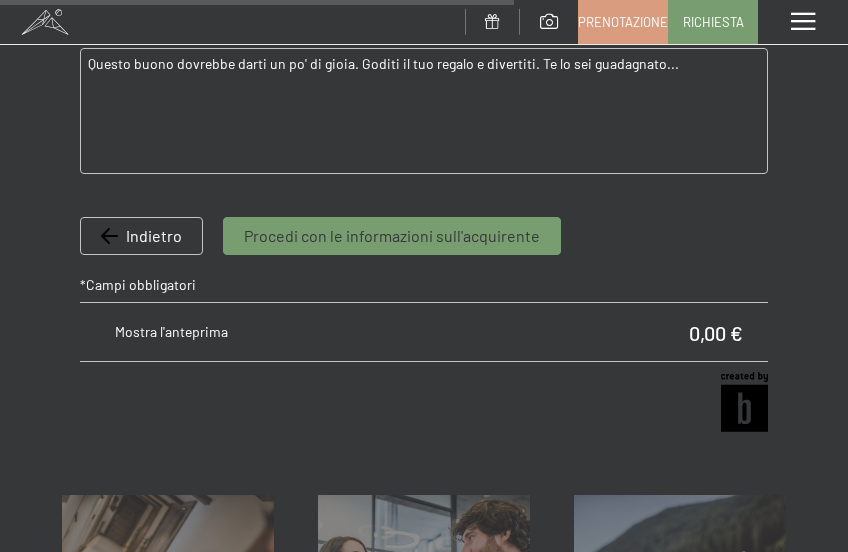 scroll, scrollTop: 1328, scrollLeft: 0, axis: vertical 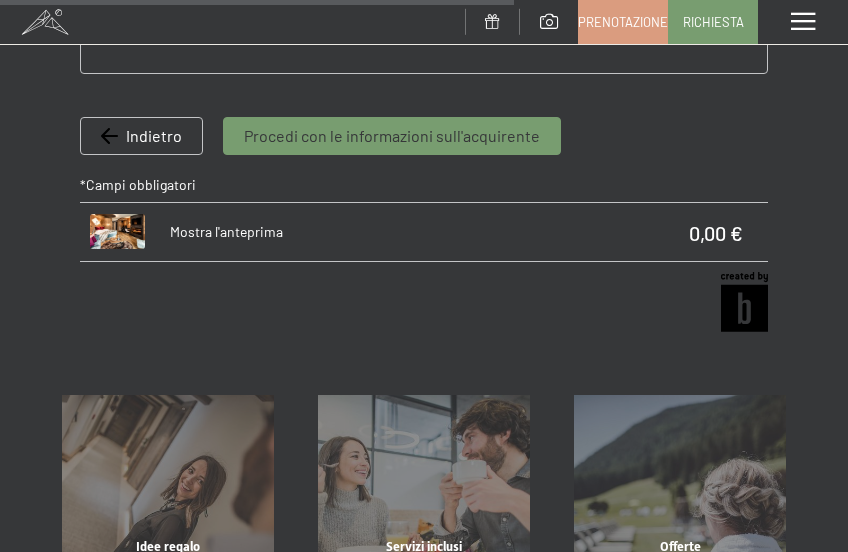 click at bounding box center [117, 231] 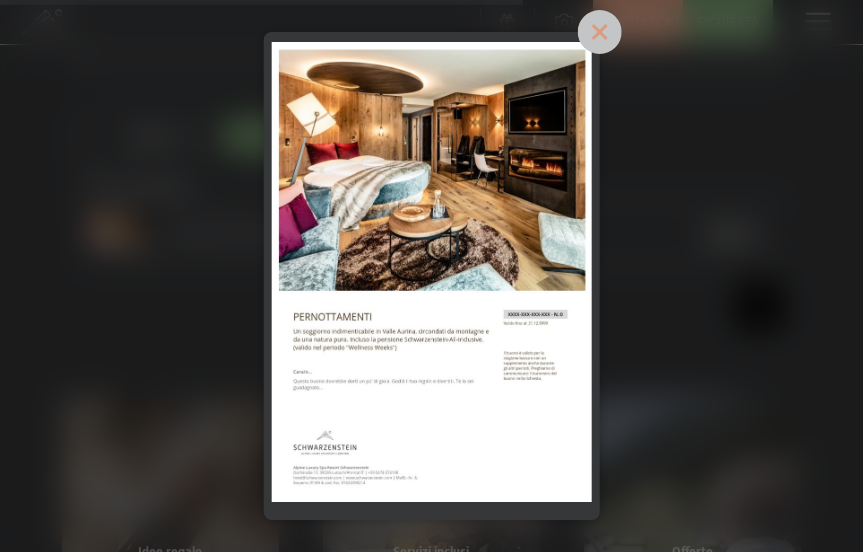 click 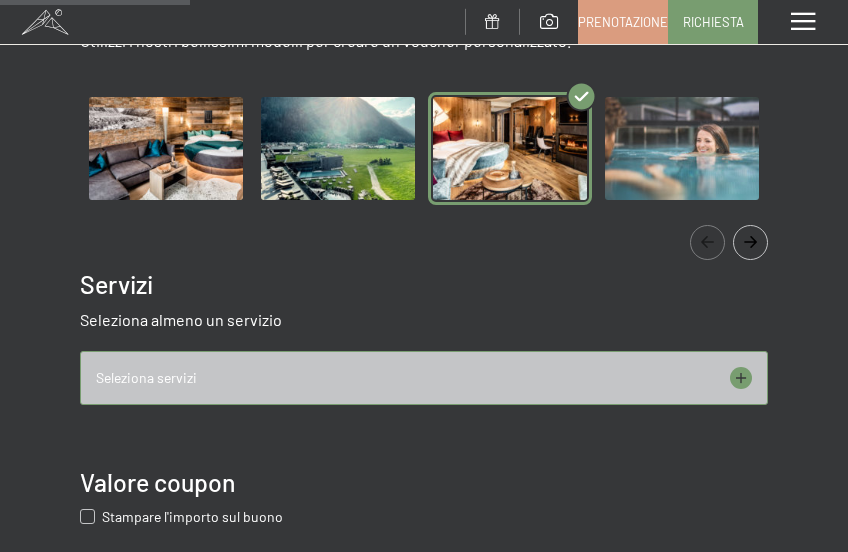 scroll, scrollTop: 428, scrollLeft: 0, axis: vertical 